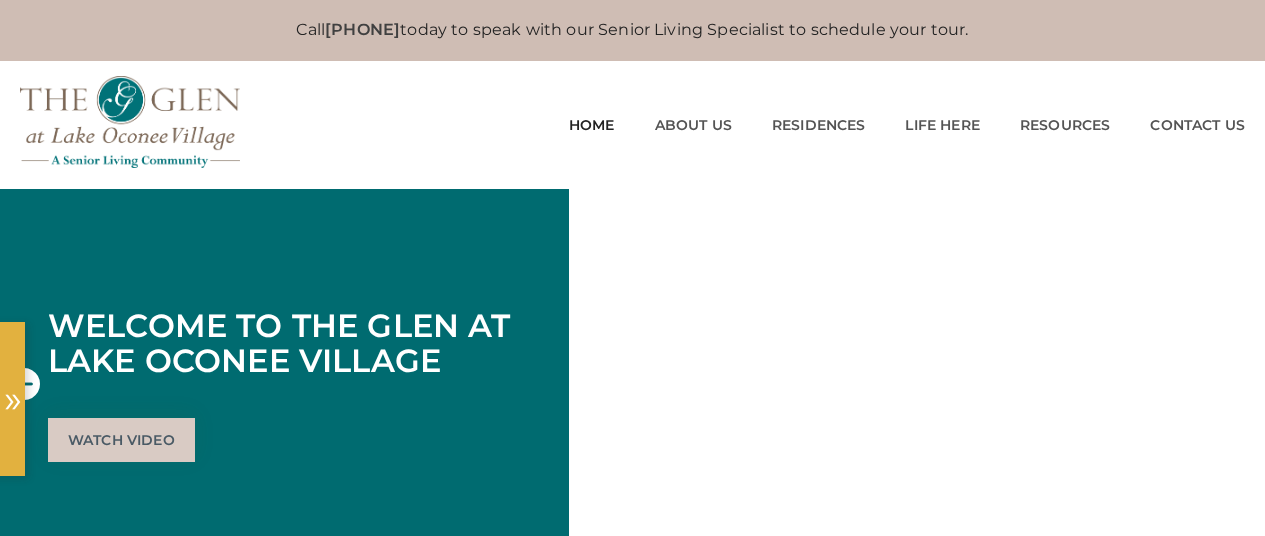 scroll, scrollTop: 0, scrollLeft: 0, axis: both 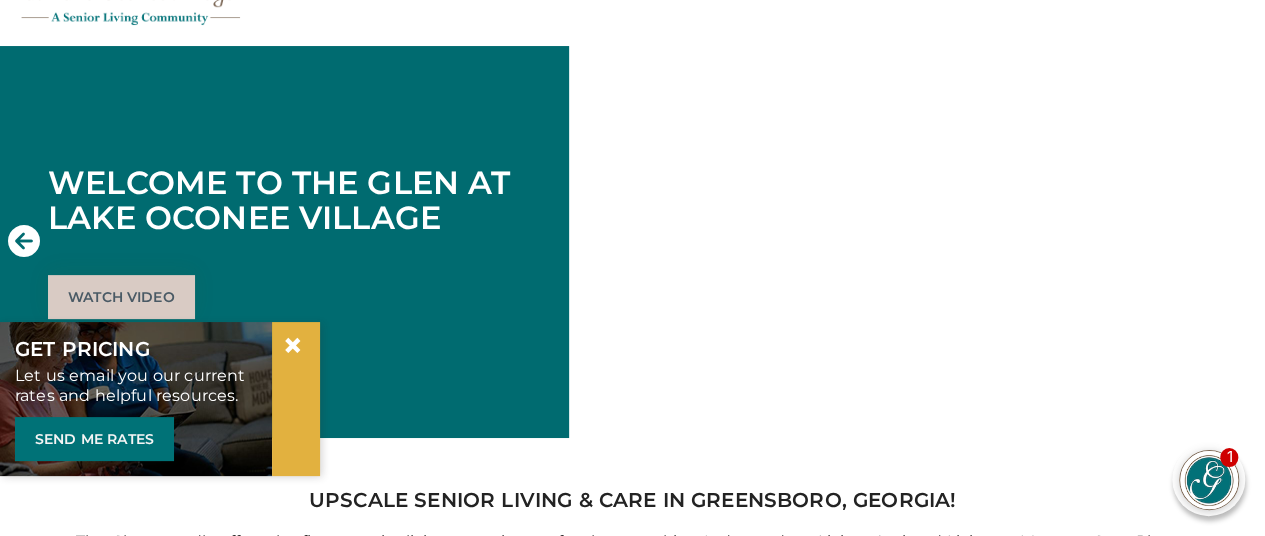 click on "×" at bounding box center [293, 345] 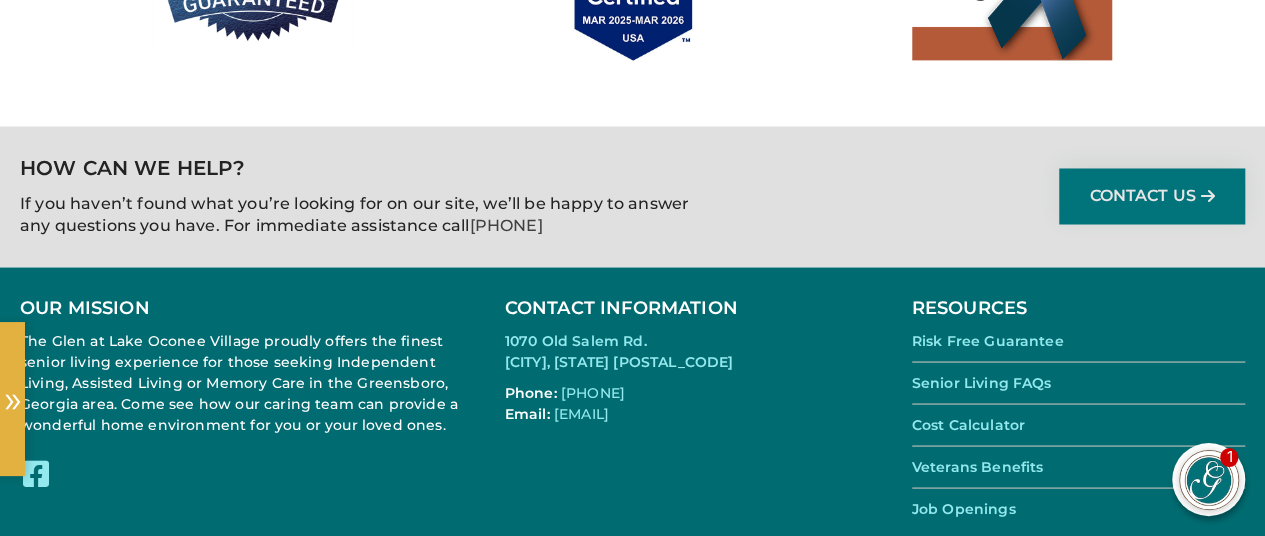scroll, scrollTop: 5571, scrollLeft: 0, axis: vertical 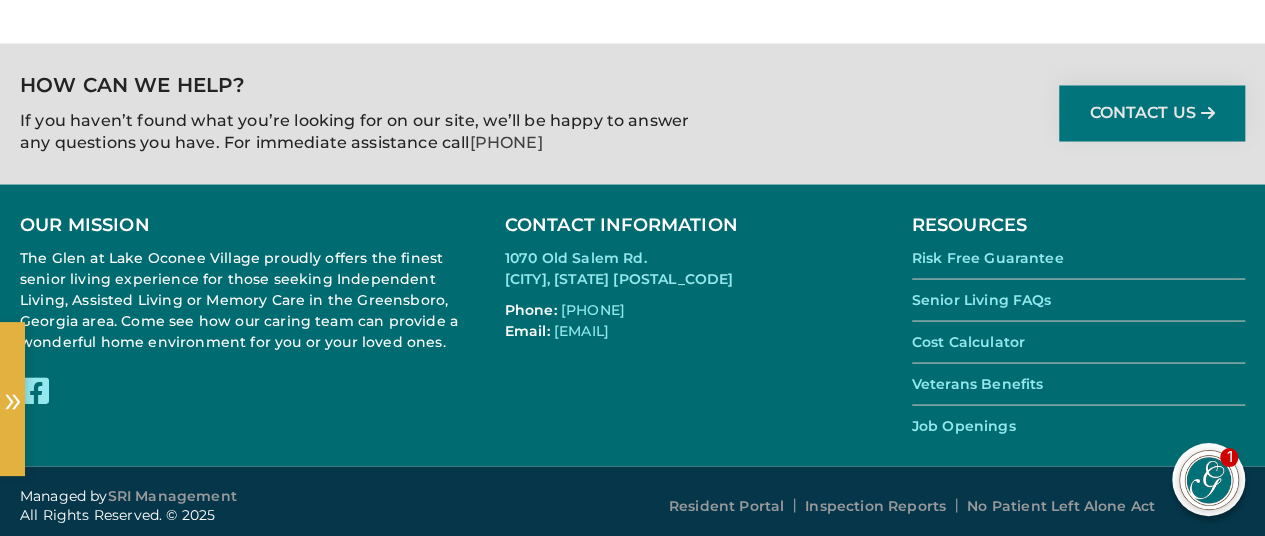 drag, startPoint x: 59, startPoint y: 9, endPoint x: 238, endPoint y: 274, distance: 319.79056 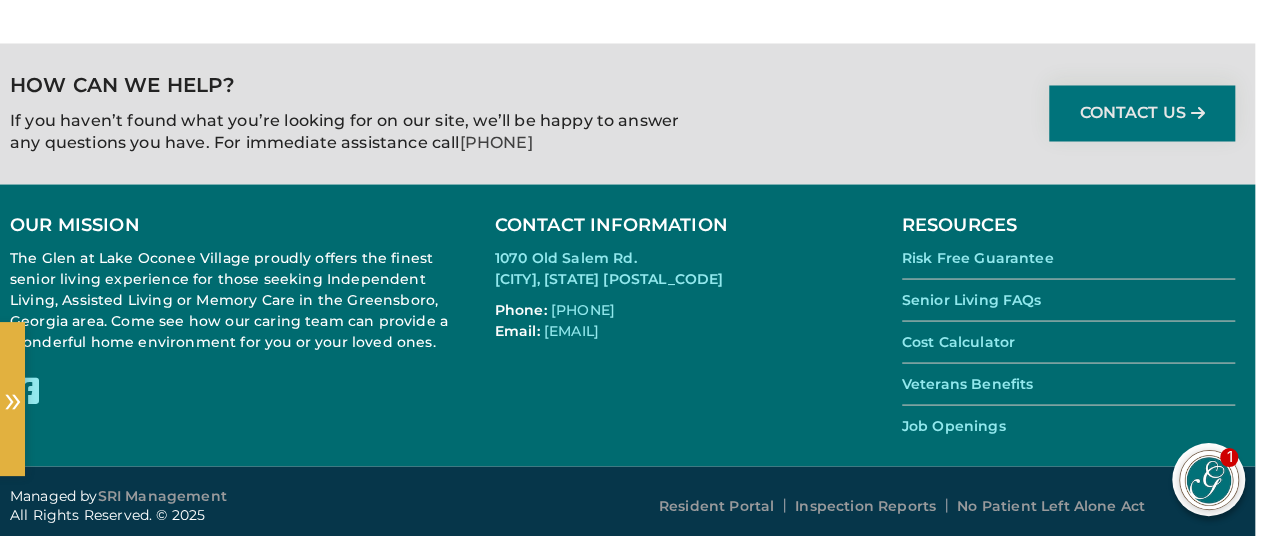 scroll, scrollTop: 5568, scrollLeft: 10, axis: both 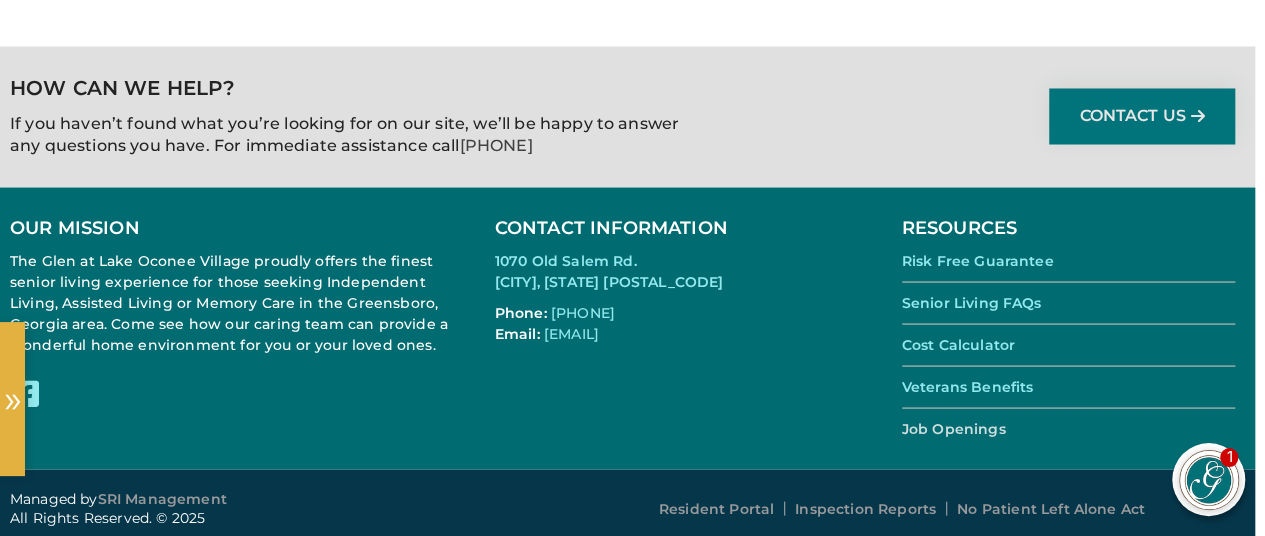 click on "Job Openings" at bounding box center (954, 428) 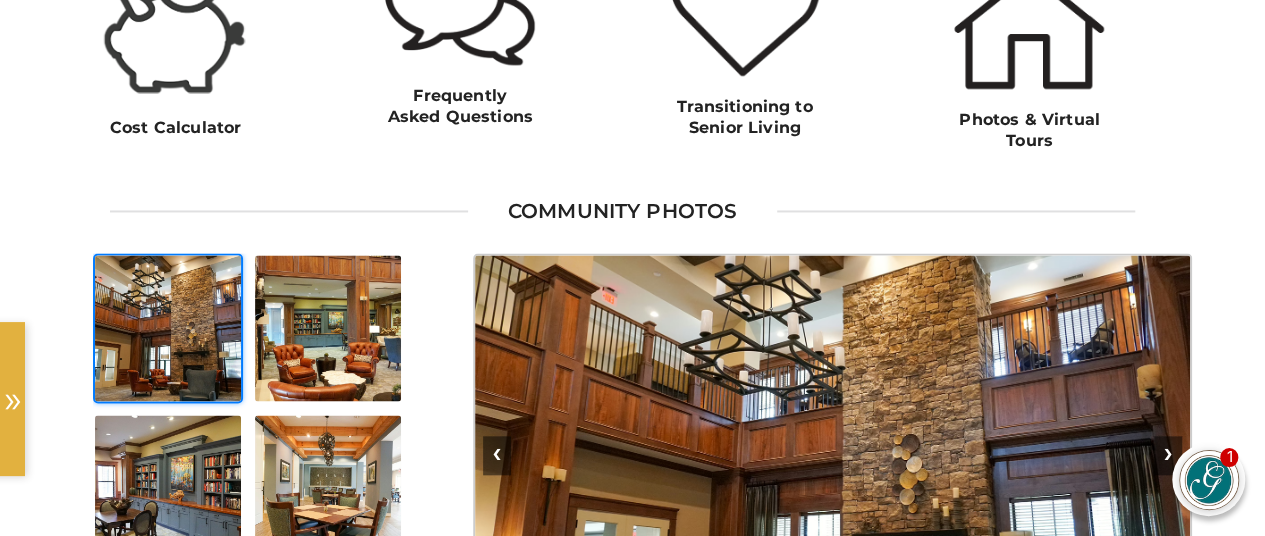 scroll, scrollTop: 1511, scrollLeft: 10, axis: both 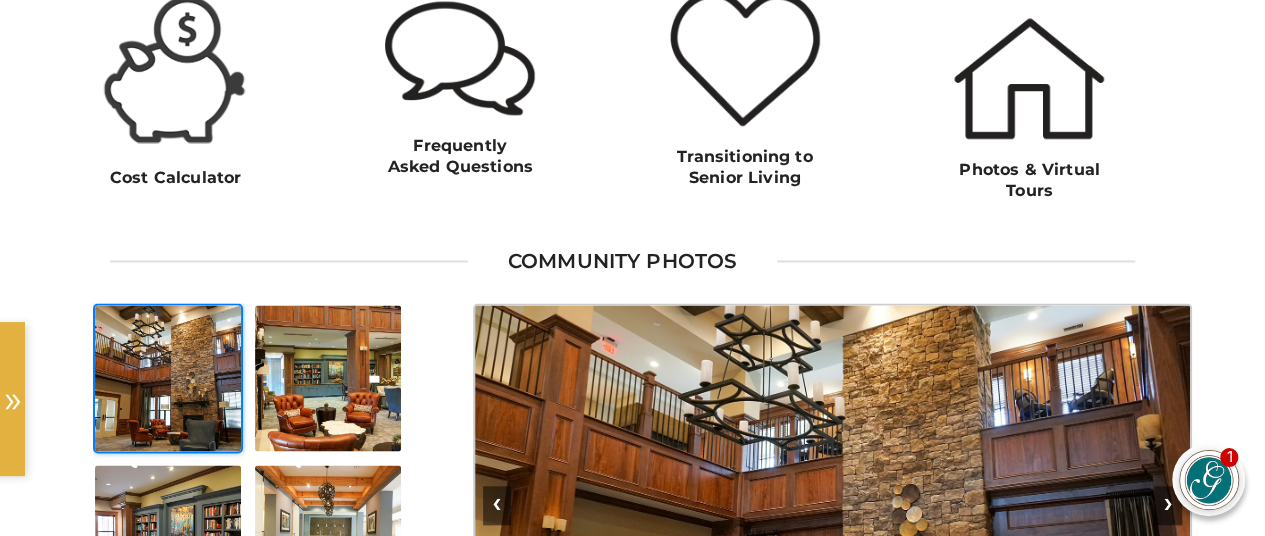 click at bounding box center (460, 58) 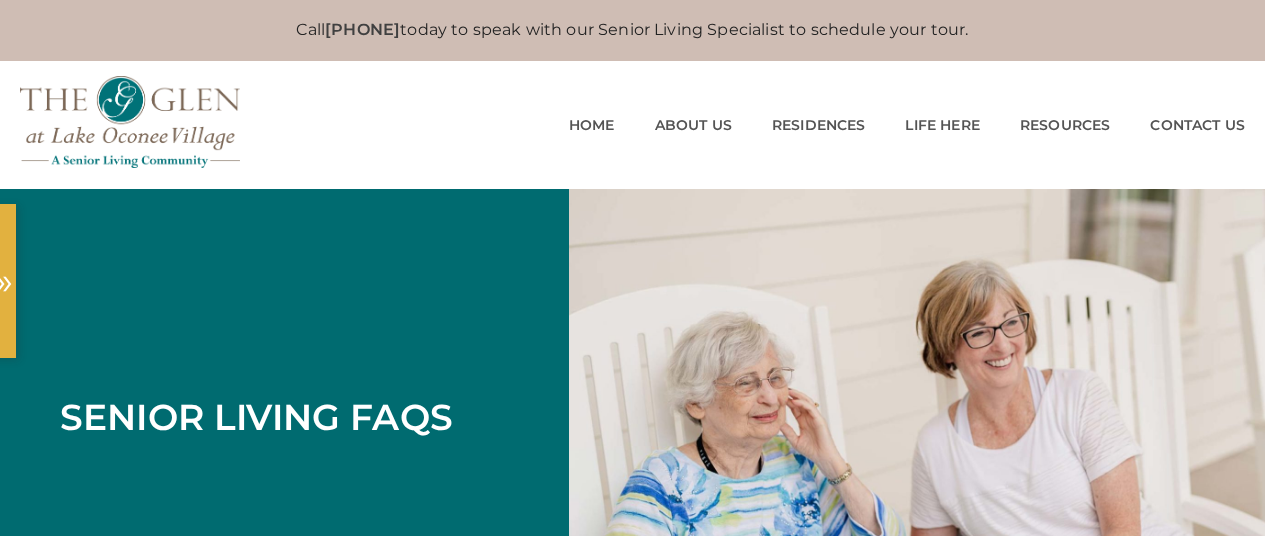 scroll, scrollTop: 0, scrollLeft: 0, axis: both 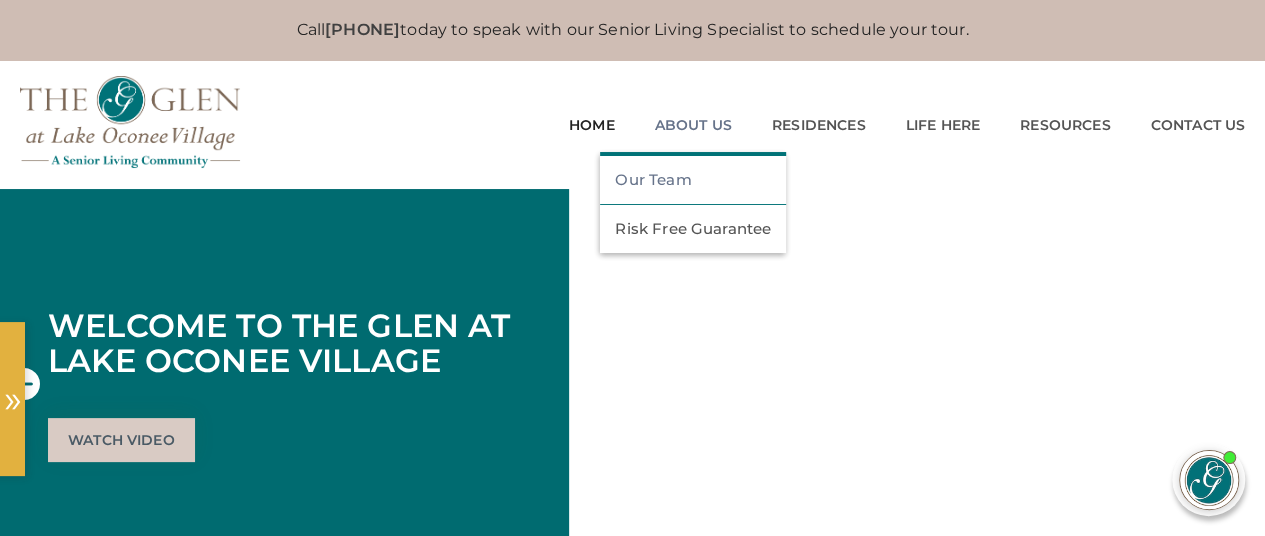 click on "Our Team" at bounding box center [693, 180] 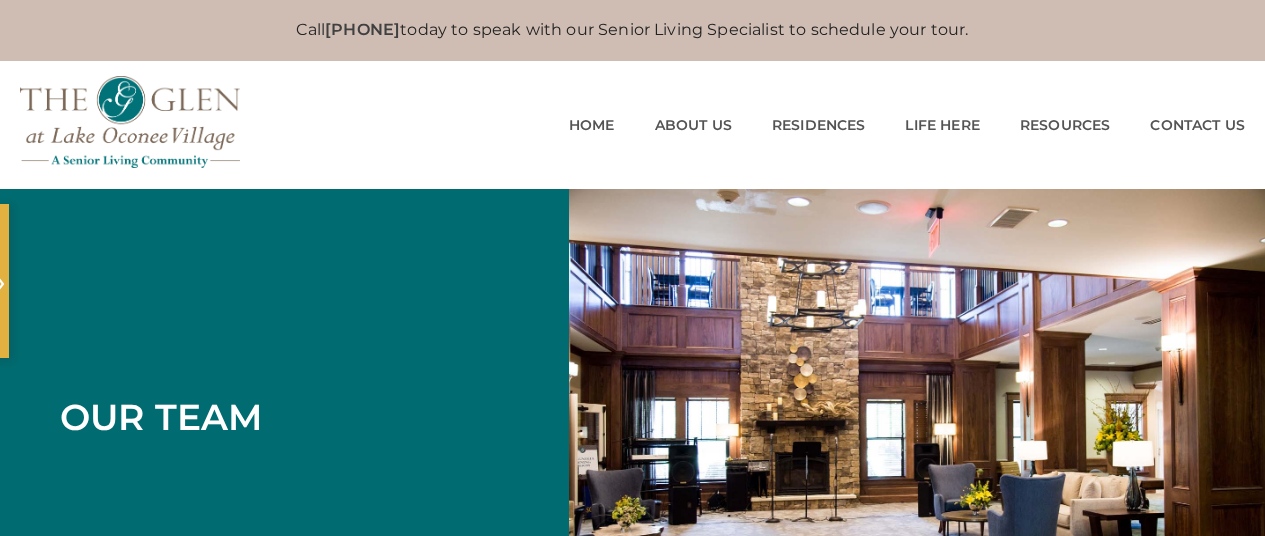 scroll, scrollTop: 0, scrollLeft: 0, axis: both 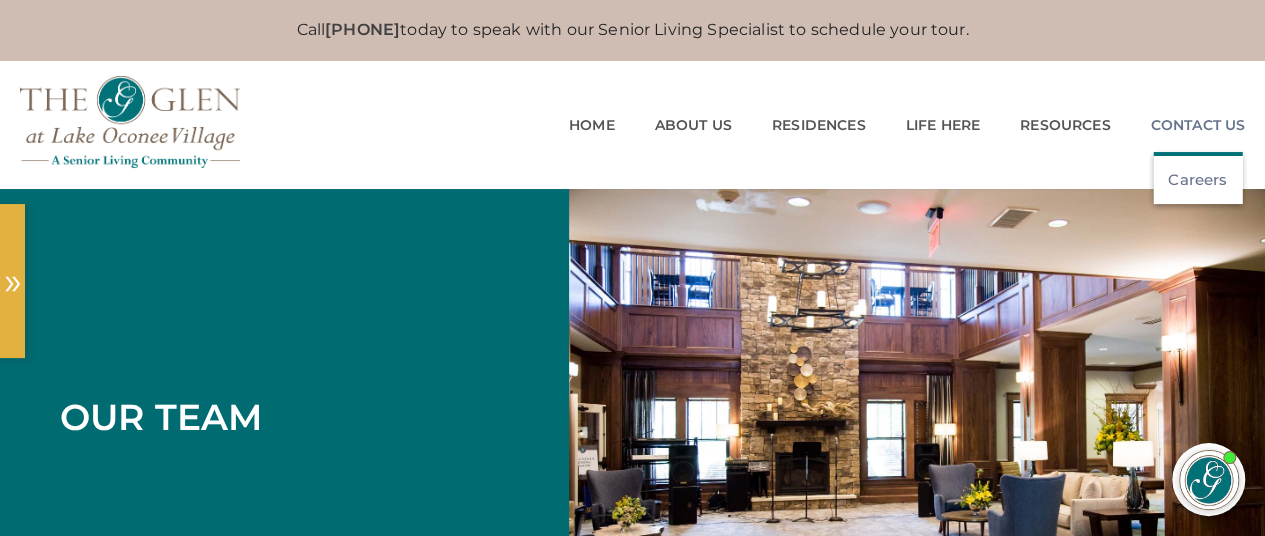 click on "Careers" at bounding box center [1197, 180] 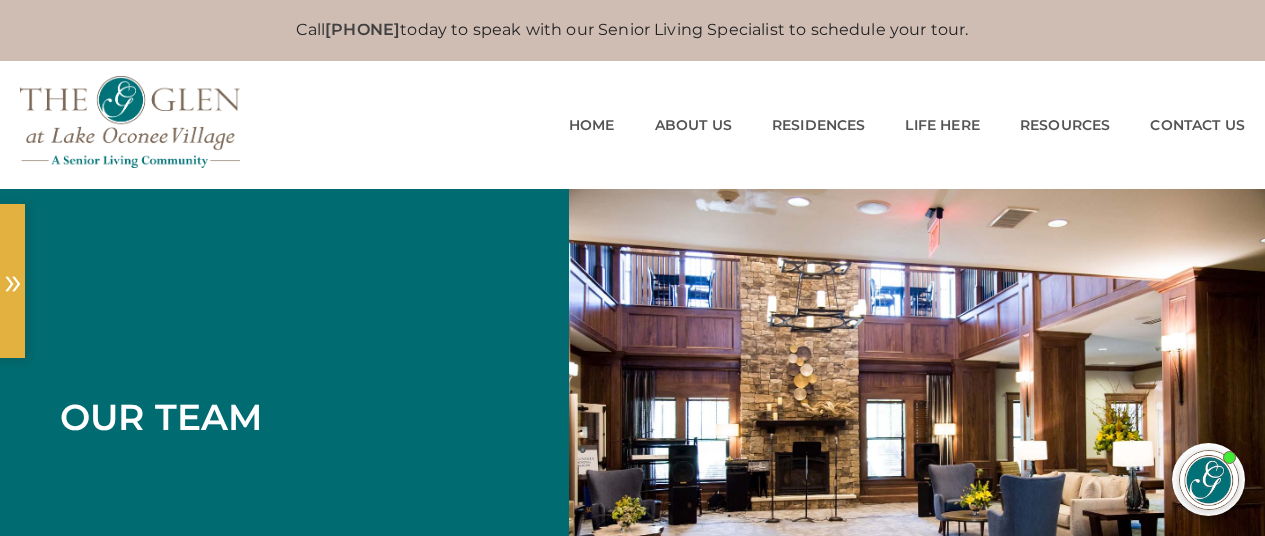 scroll, scrollTop: 0, scrollLeft: 0, axis: both 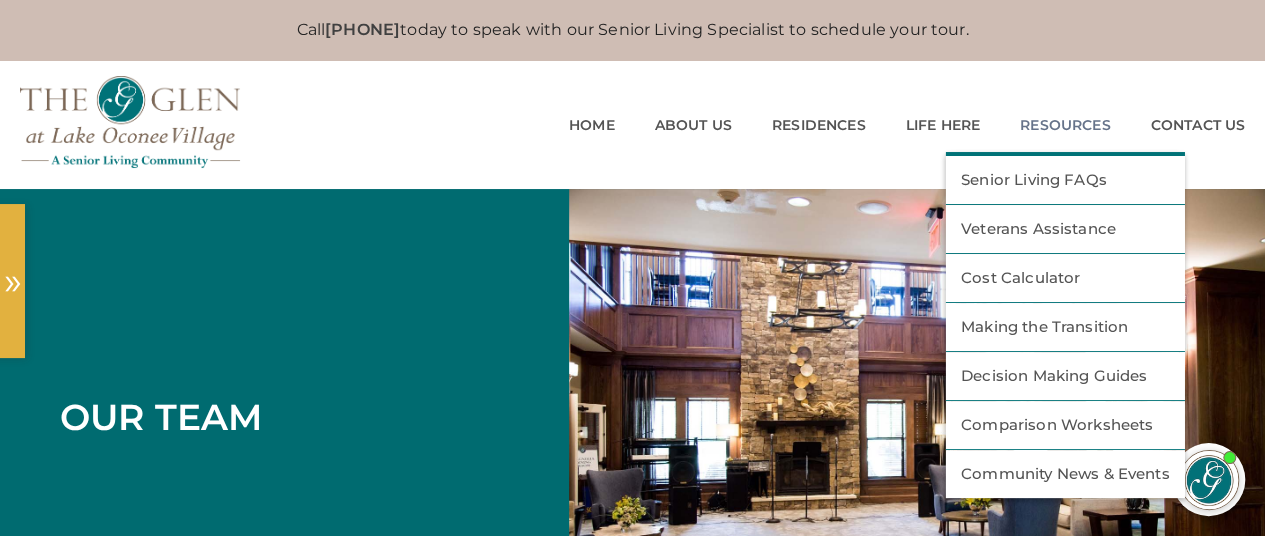 click on "Community News & Events" at bounding box center (1065, 474) 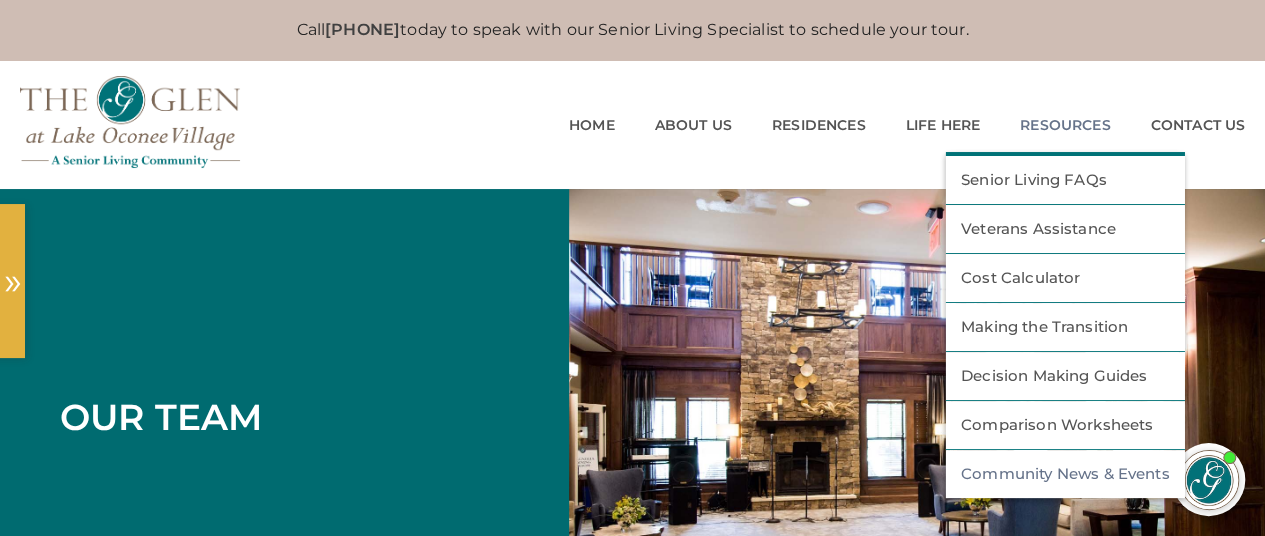 click on "Community News & Events" at bounding box center [1065, 474] 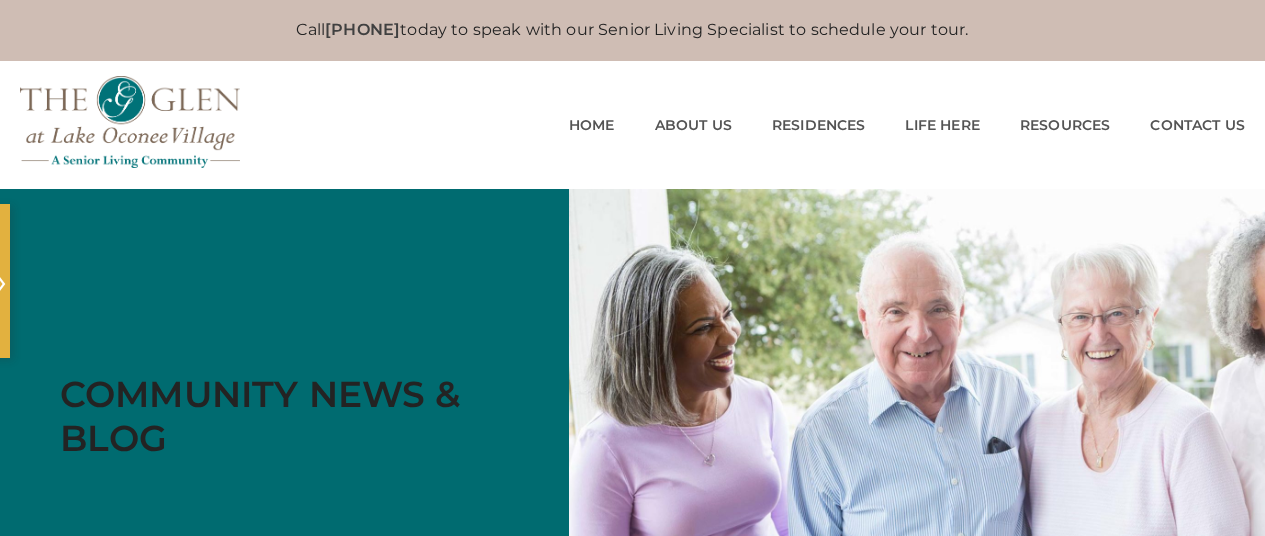 scroll, scrollTop: 0, scrollLeft: 0, axis: both 